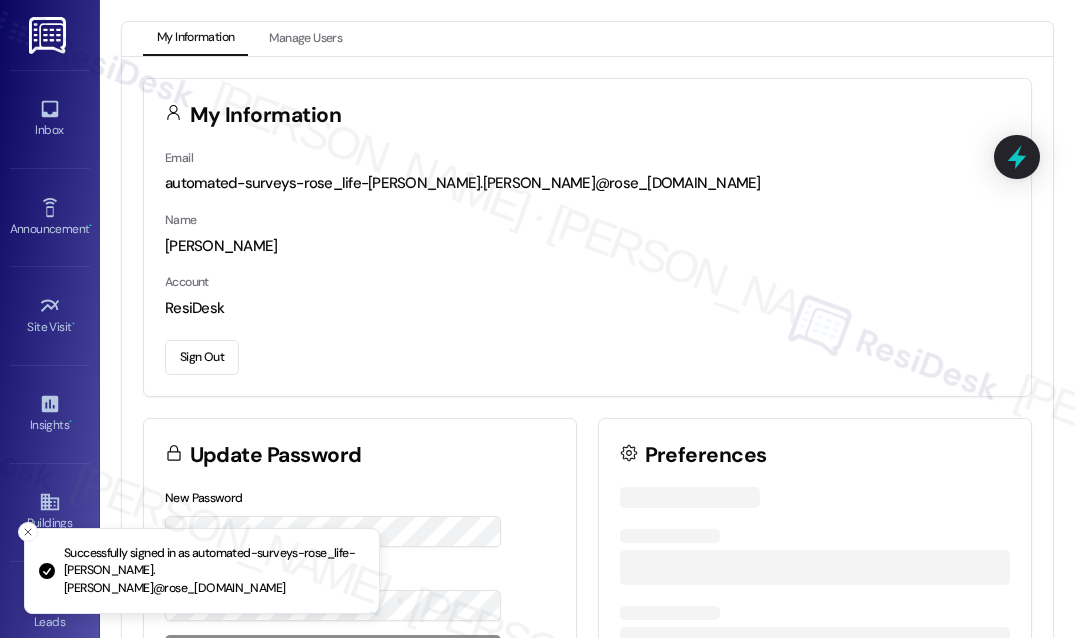 scroll, scrollTop: 0, scrollLeft: 0, axis: both 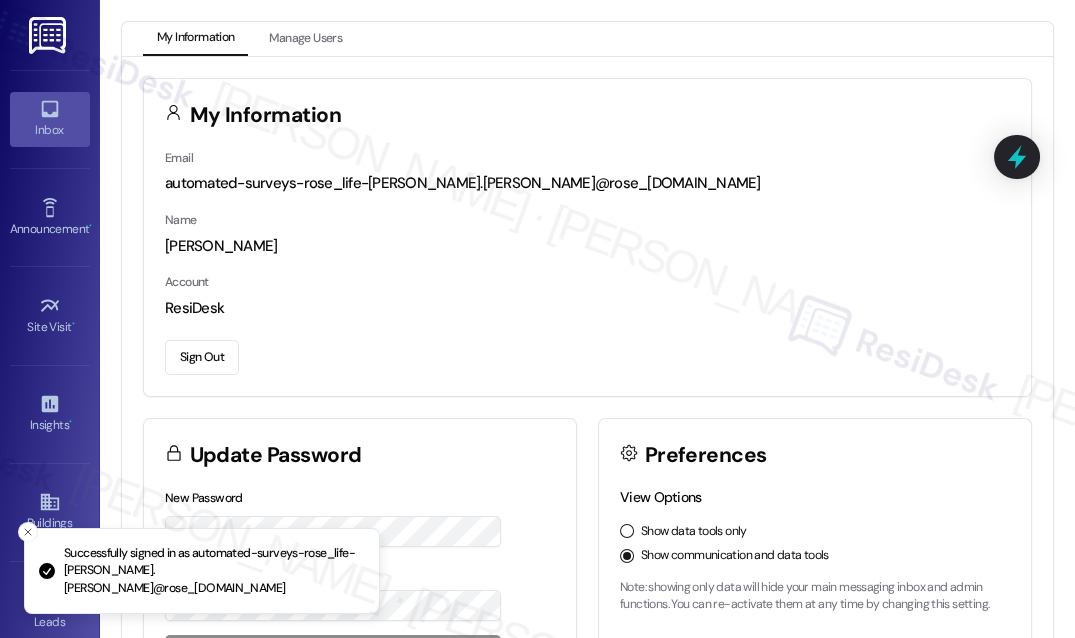 click on "Inbox" at bounding box center [50, 130] 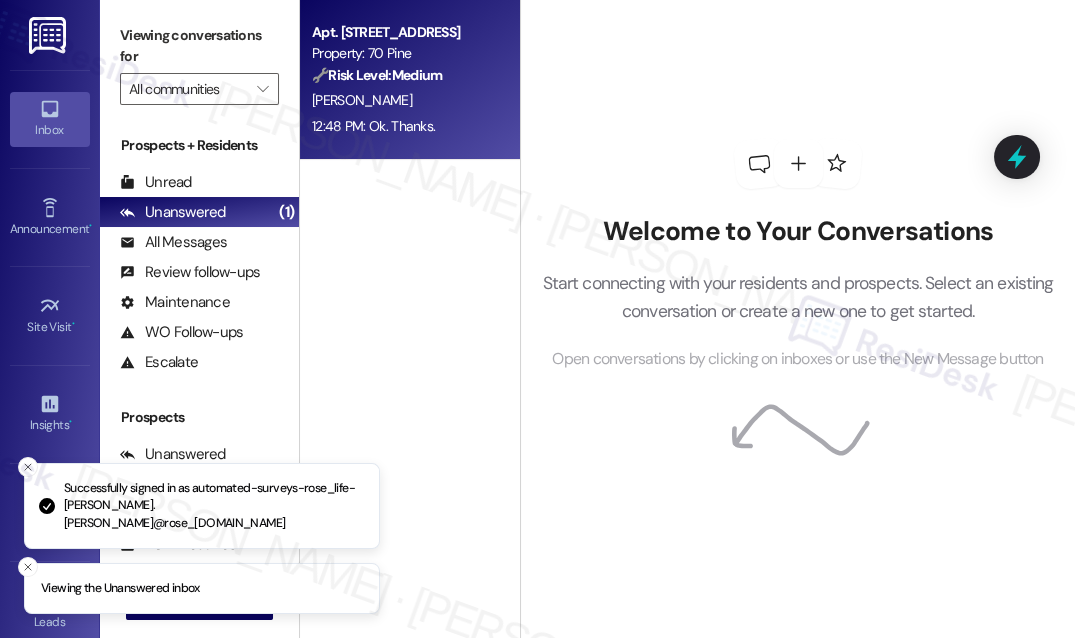click on "[PERSON_NAME]" at bounding box center [404, 100] 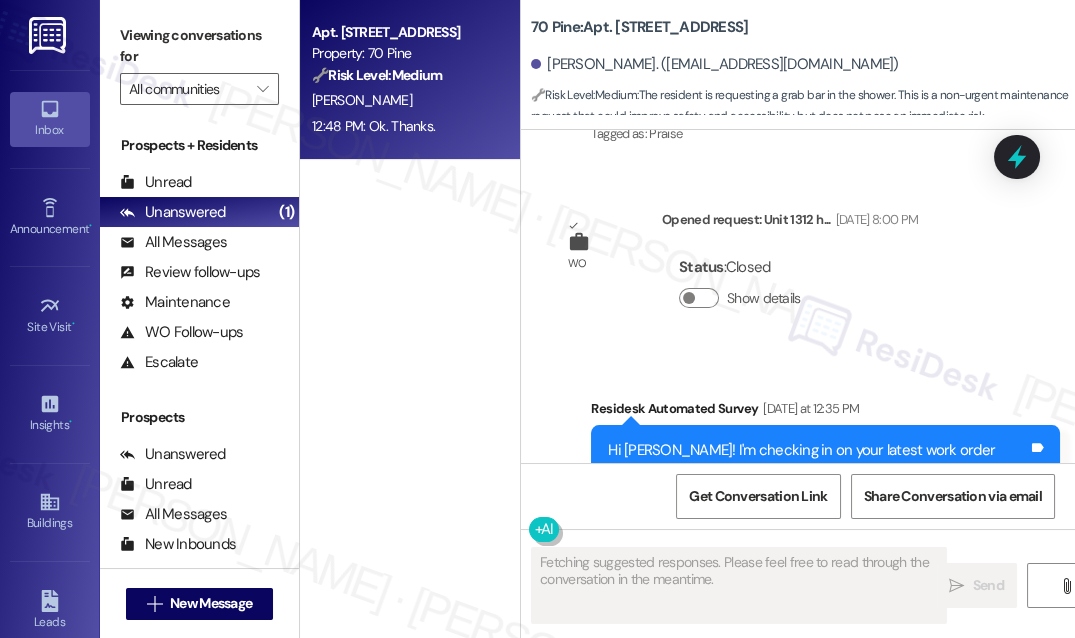 scroll, scrollTop: 12499, scrollLeft: 0, axis: vertical 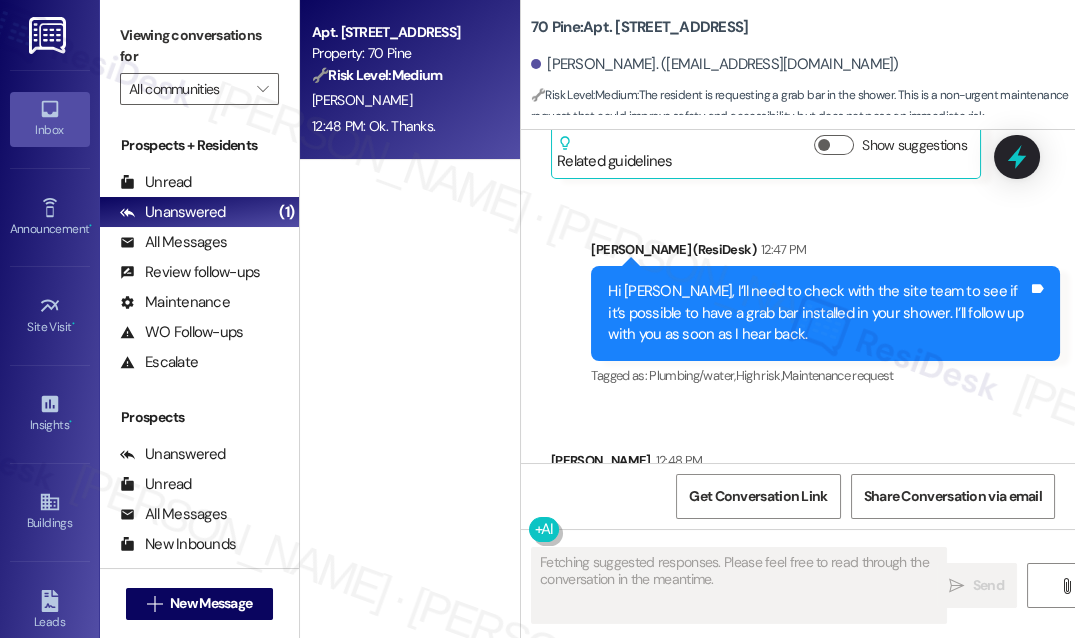 click on "Hi [PERSON_NAME], I’ll need to check with the site team to see if it’s possible to have a grab bar installed in your shower. I’ll follow up with you as soon as I hear back." at bounding box center (818, 313) 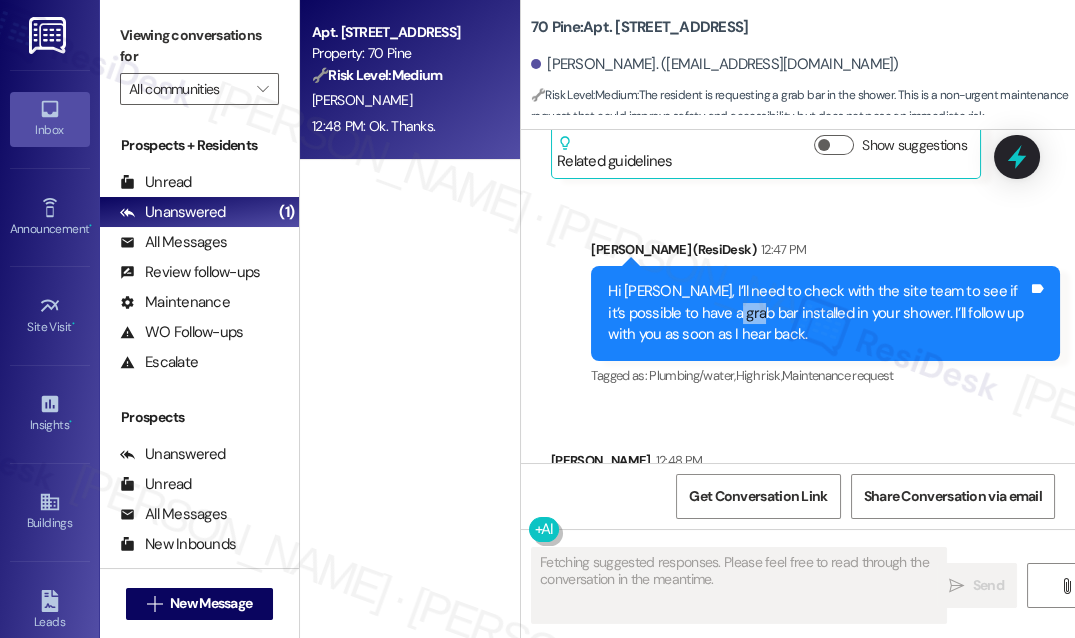click on "Hi [PERSON_NAME], I’ll need to check with the site team to see if it’s possible to have a grab bar installed in your shower. I’ll follow up with you as soon as I hear back." at bounding box center [818, 313] 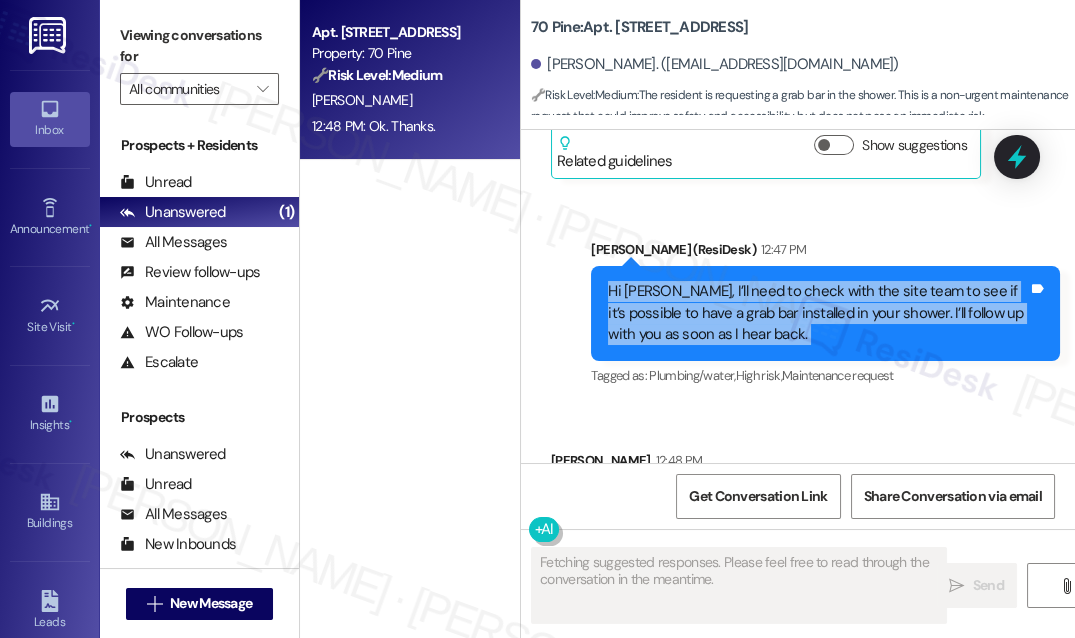 click on "Hi [PERSON_NAME], I’ll need to check with the site team to see if it’s possible to have a grab bar installed in your shower. I’ll follow up with you as soon as I hear back." at bounding box center (818, 313) 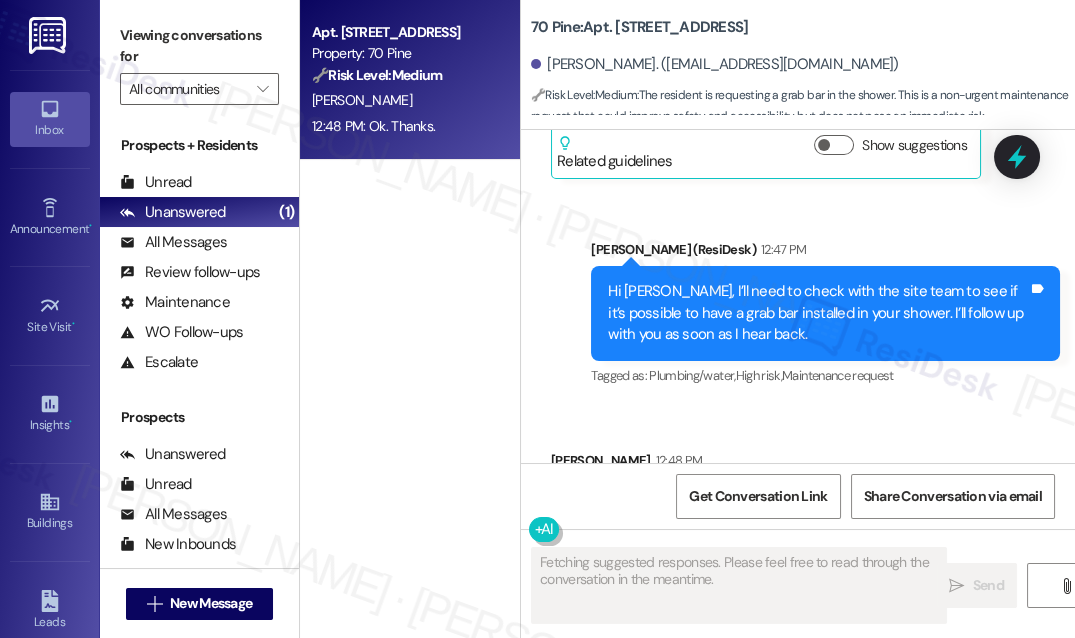 click on "Sent via SMS [PERSON_NAME]   (ResiDesk) 12:47 PM Hi [PERSON_NAME], I’ll need to check with the site team to see if it’s possible to have a grab bar installed in your shower. I’ll follow up with you as soon as I hear back. Tags and notes Tagged as:   Plumbing/water ,  Click to highlight conversations about Plumbing/water High risk ,  Click to highlight conversations about High risk Maintenance request Click to highlight conversations about Maintenance request" at bounding box center (825, 315) 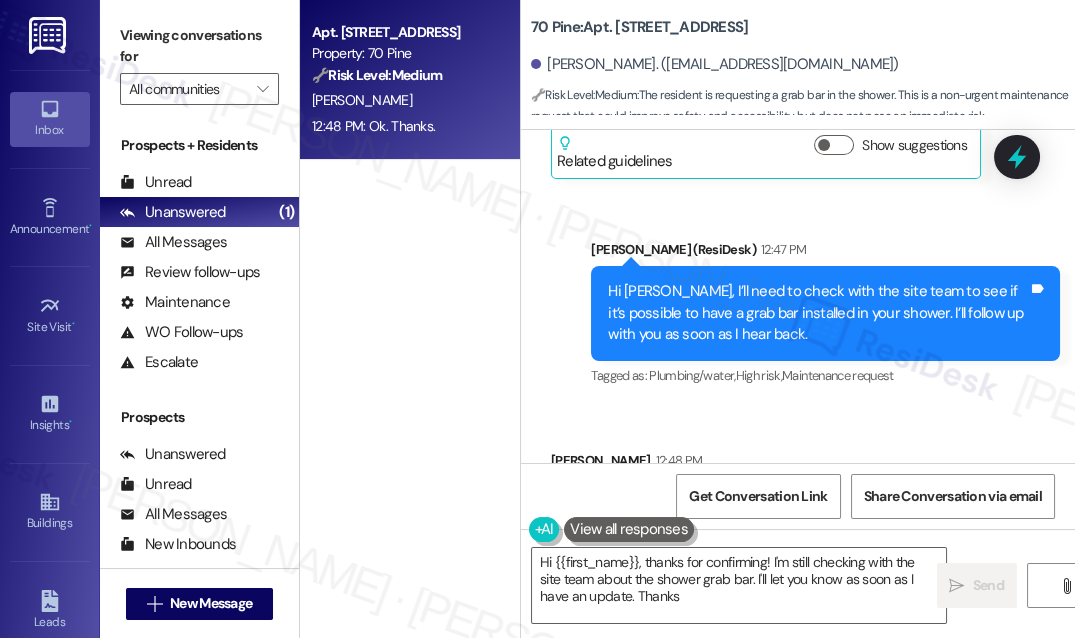 click on "Hi [PERSON_NAME], I’ll need to check with the site team to see if it’s possible to have a grab bar installed in your shower. I’ll follow up with you as soon as I hear back." at bounding box center [818, 313] 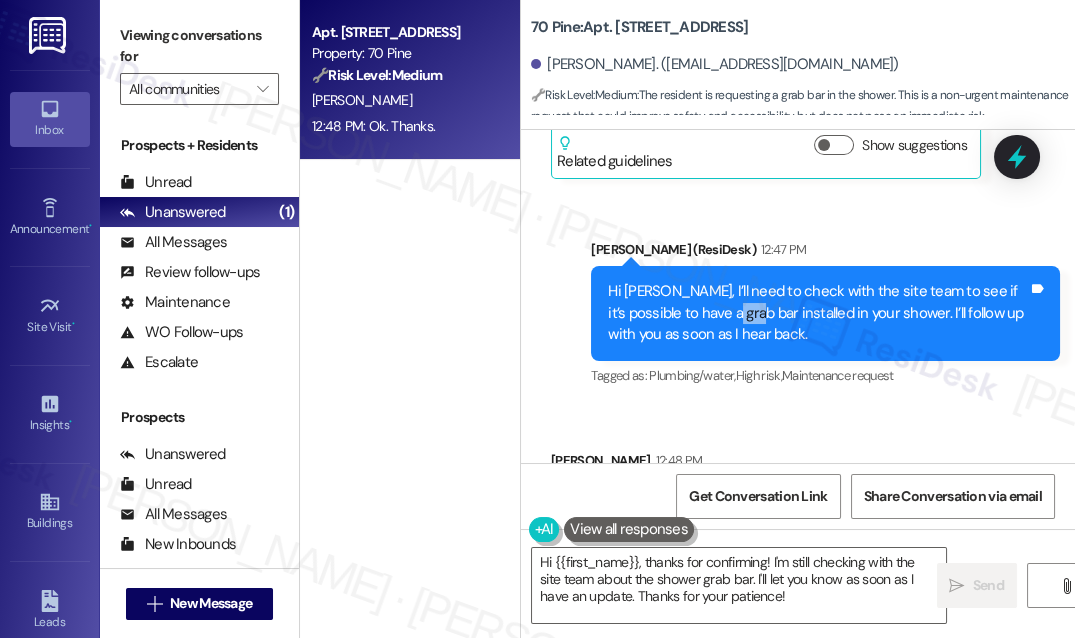 click on "Hi [PERSON_NAME], I’ll need to check with the site team to see if it’s possible to have a grab bar installed in your shower. I’ll follow up with you as soon as I hear back." at bounding box center (818, 313) 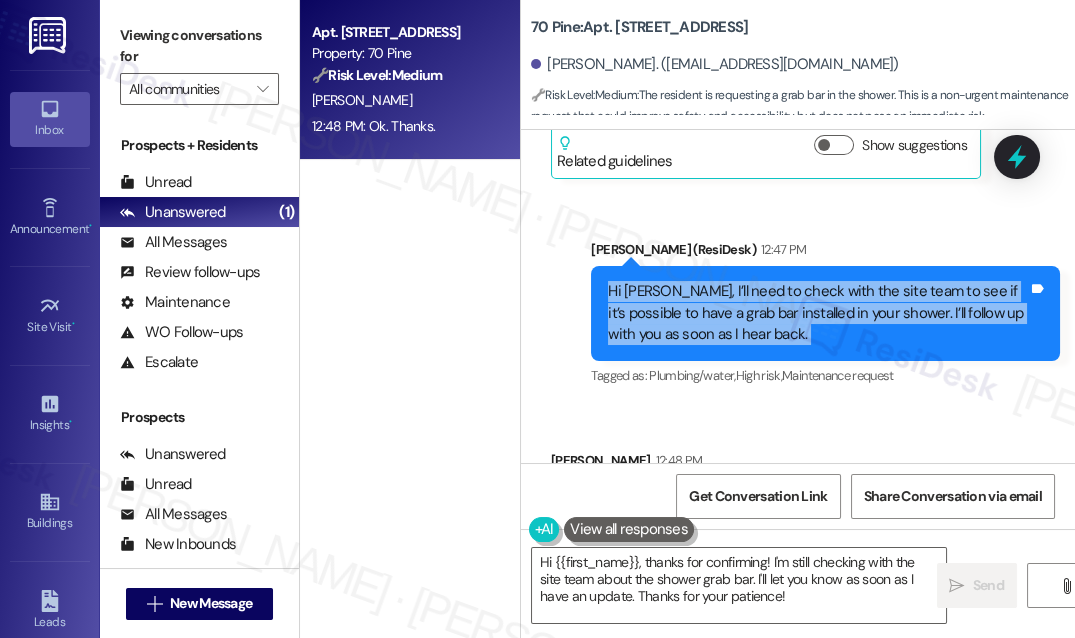 click on "Hi [PERSON_NAME], I’ll need to check with the site team to see if it’s possible to have a grab bar installed in your shower. I’ll follow up with you as soon as I hear back." at bounding box center [818, 313] 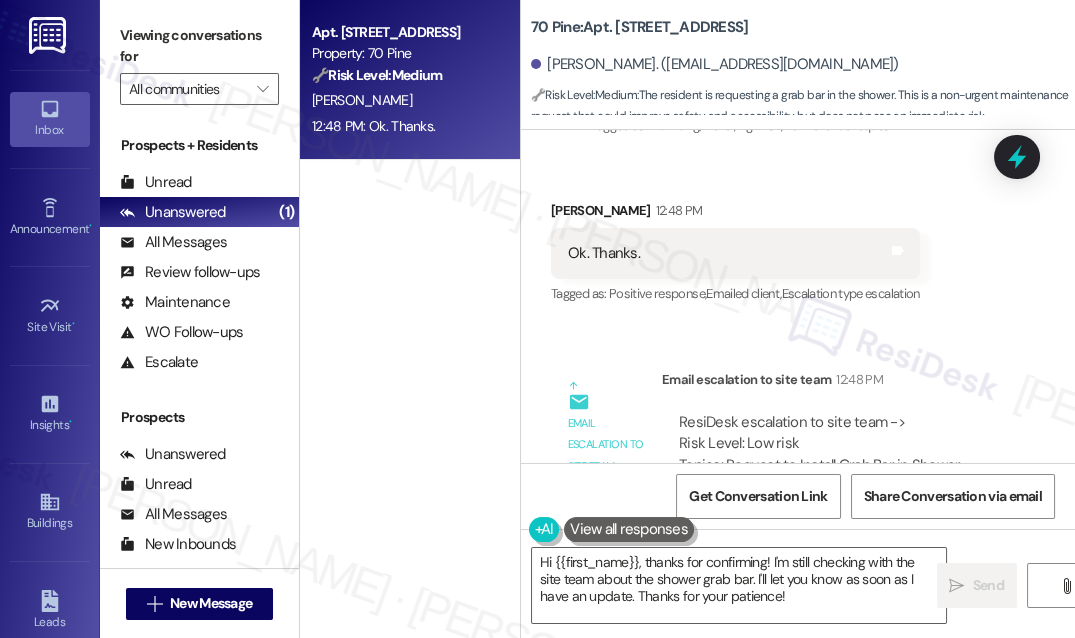 scroll, scrollTop: 12811, scrollLeft: 0, axis: vertical 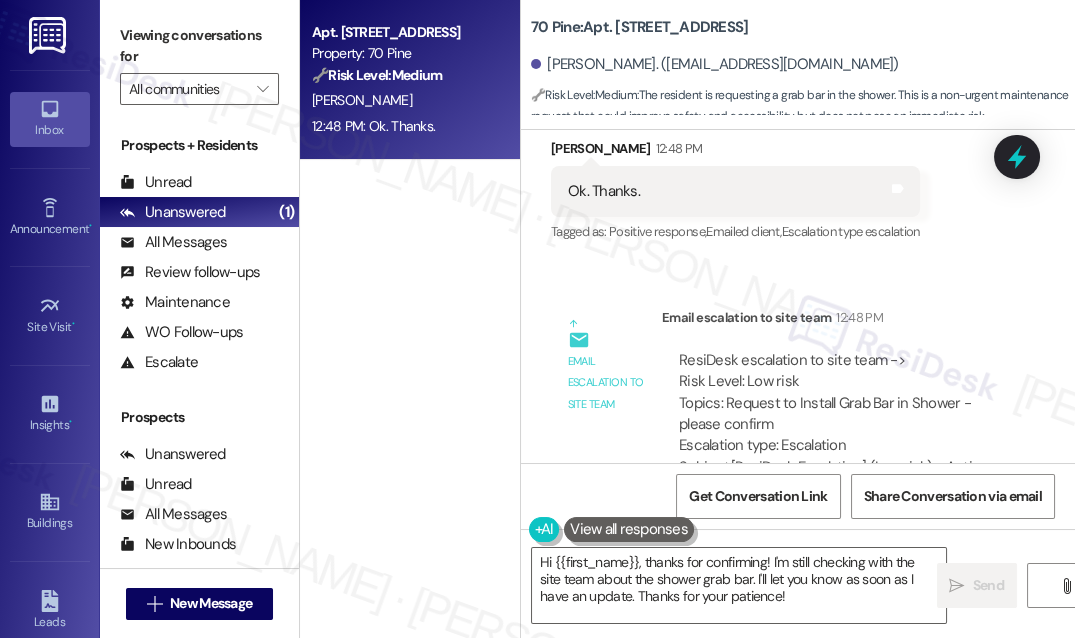 click on "ResiDesk escalation to site team ->
Risk Level: Low risk
Topics: Request to Install Grab Bar in Shower - please confirm
Escalation type: Escalation" at bounding box center [841, 403] 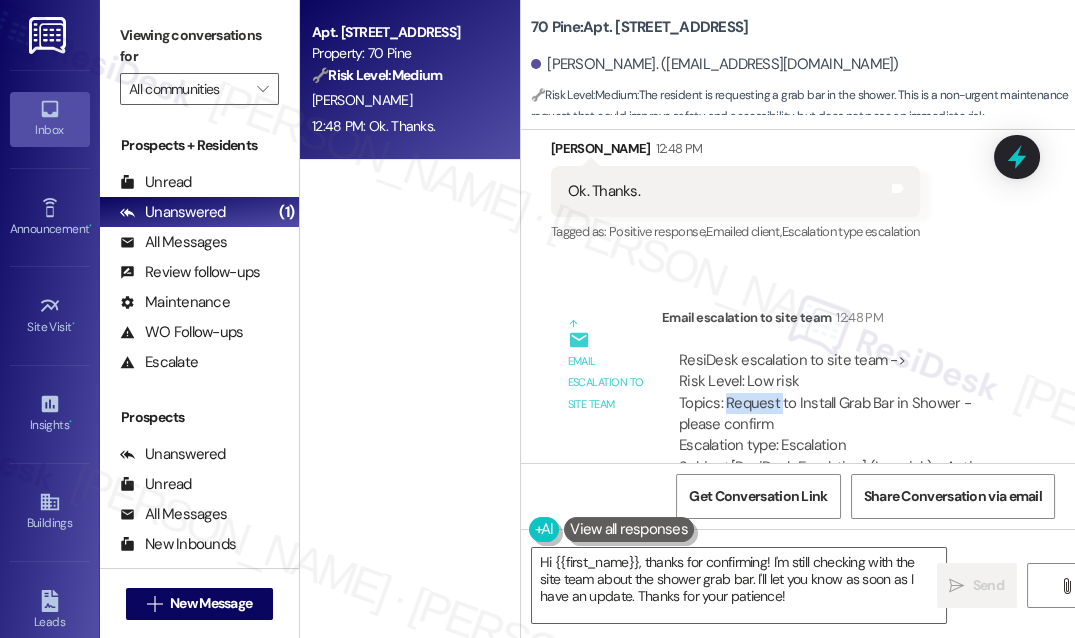 click on "ResiDesk escalation to site team ->
Risk Level: Low risk
Topics: Request to Install Grab Bar in Shower - please confirm
Escalation type: Escalation" at bounding box center [841, 403] 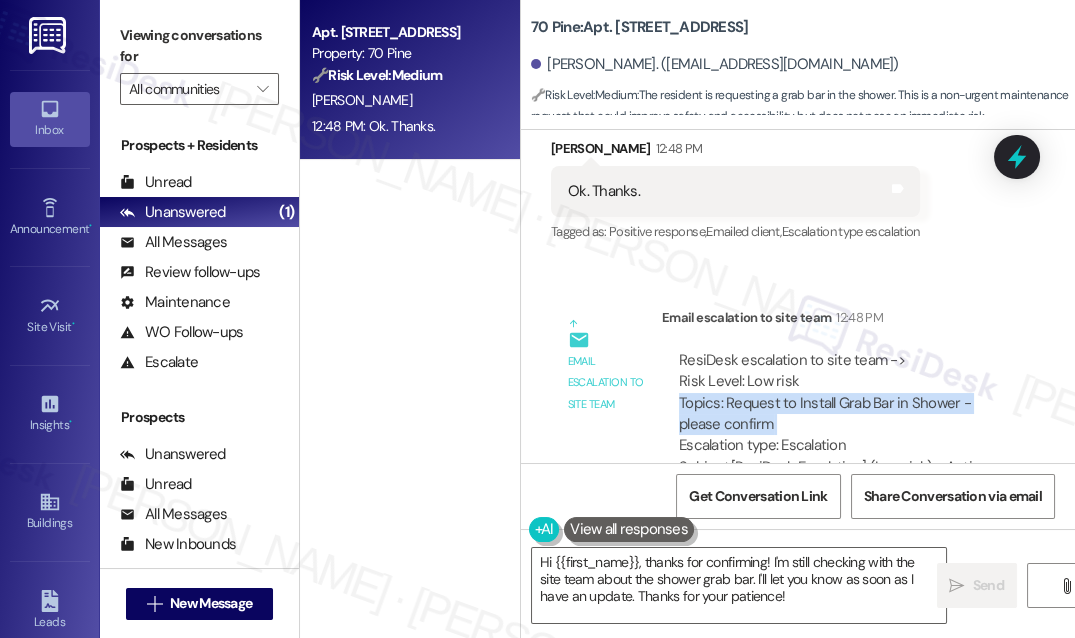 click on "ResiDesk escalation to site team ->
Risk Level: Low risk
Topics: Request to Install Grab Bar in Shower - please confirm
Escalation type: Escalation" at bounding box center [841, 403] 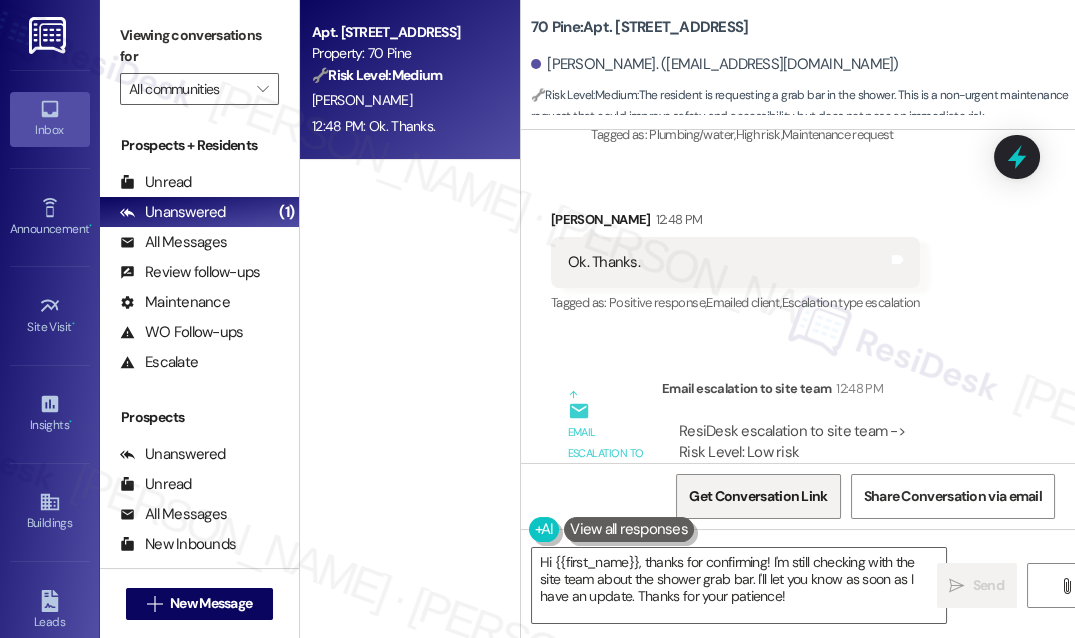 scroll, scrollTop: 12811, scrollLeft: 0, axis: vertical 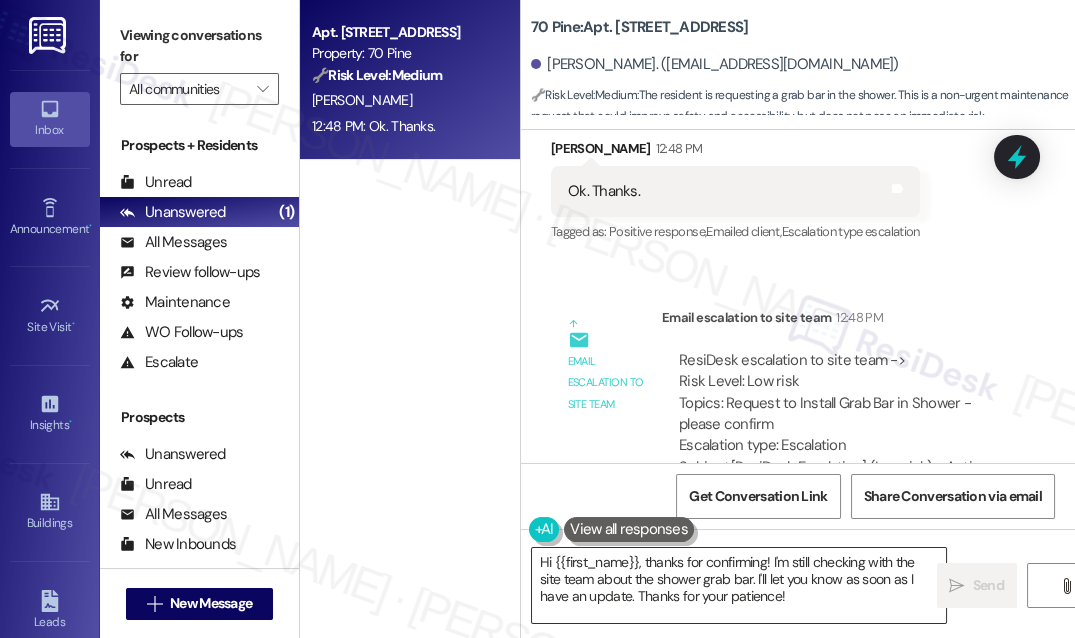 click on "Hi {{first_name}}, thanks for confirming! I'm still checking with the site team about the shower grab bar. I'll let you know as soon as I have an update. Thanks for your patience!" at bounding box center (739, 585) 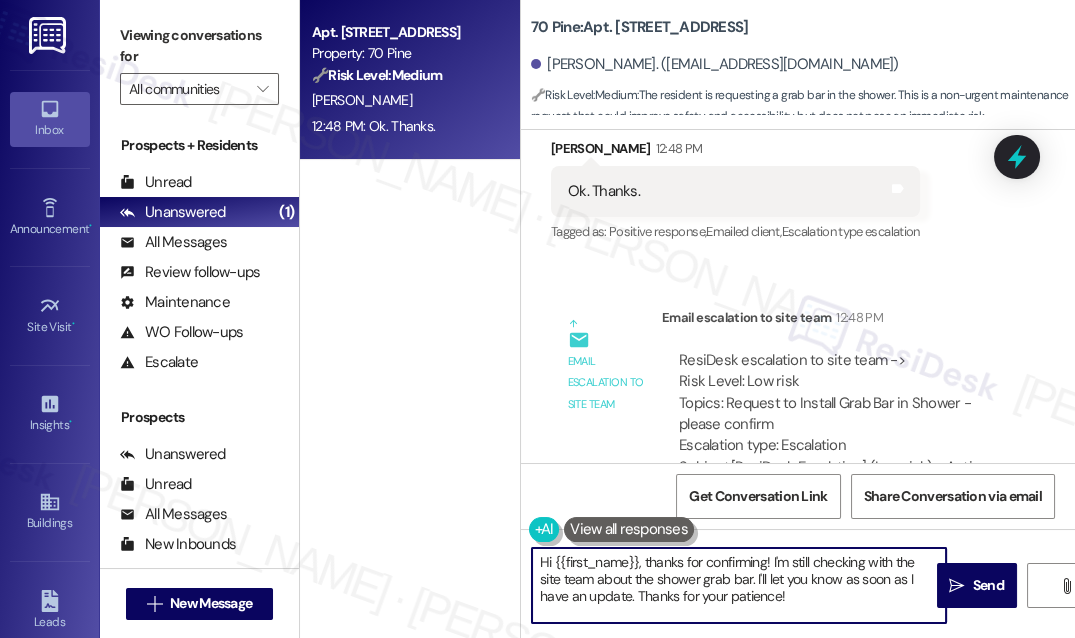 click on "Hi {{first_name}}, thanks for confirming! I'm still checking with the site team about the shower grab bar. I'll let you know as soon as I have an update. Thanks for your patience!" at bounding box center [739, 585] 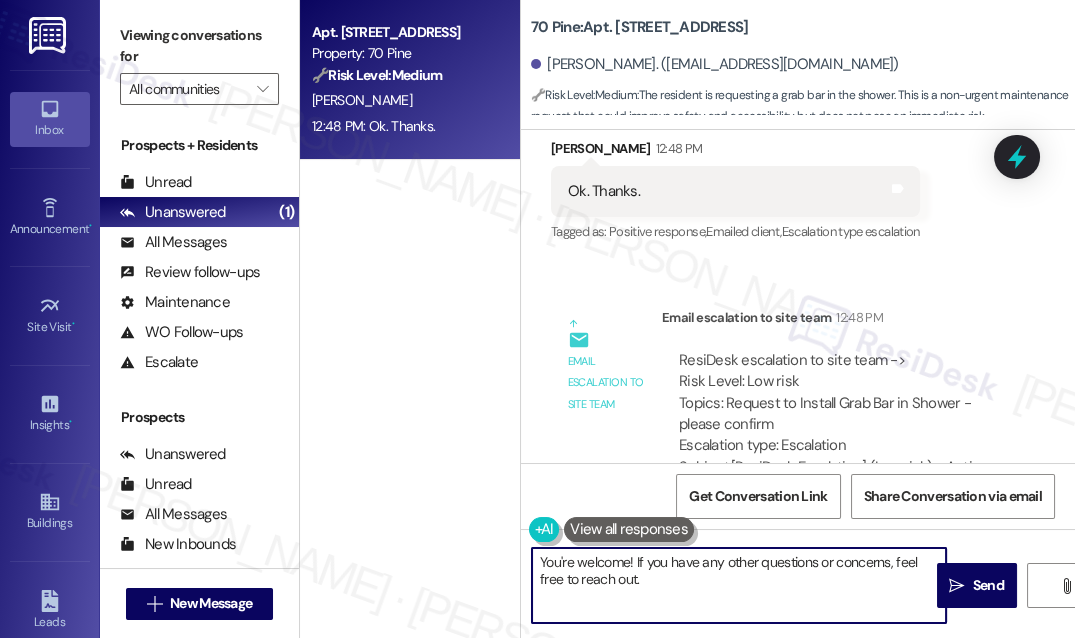 click on "You're welcome! If you have any other questions or concerns, feel free to reach out." at bounding box center [739, 585] 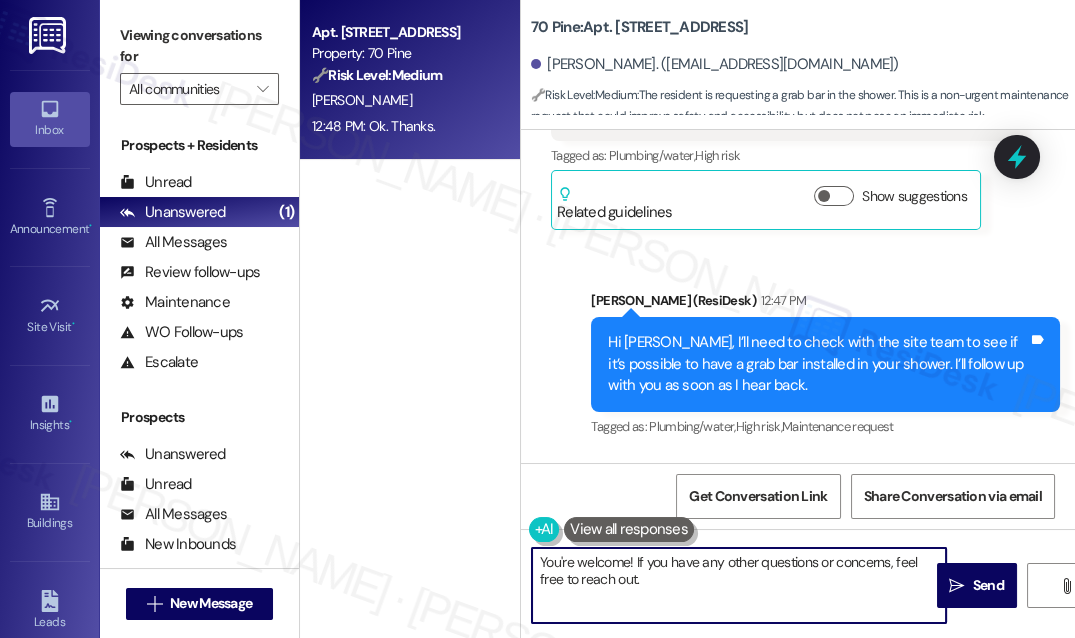 scroll, scrollTop: 12811, scrollLeft: 0, axis: vertical 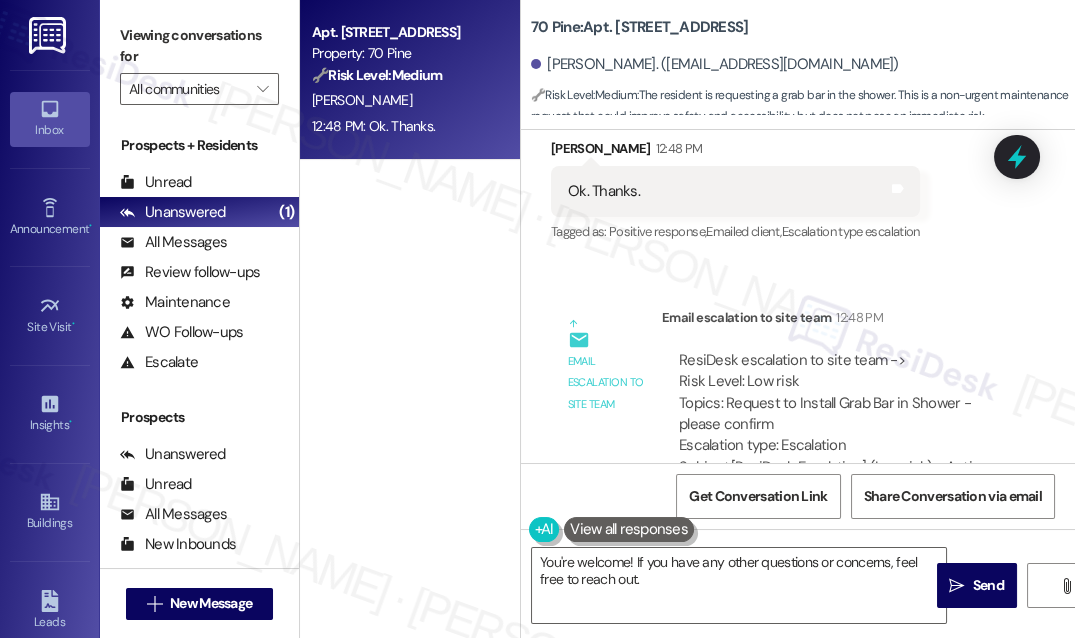 click on "ResiDesk escalation to site team ->
Risk Level: Low risk
Topics: Request to Install Grab Bar in Shower - please confirm
Escalation type: Escalation" at bounding box center (841, 403) 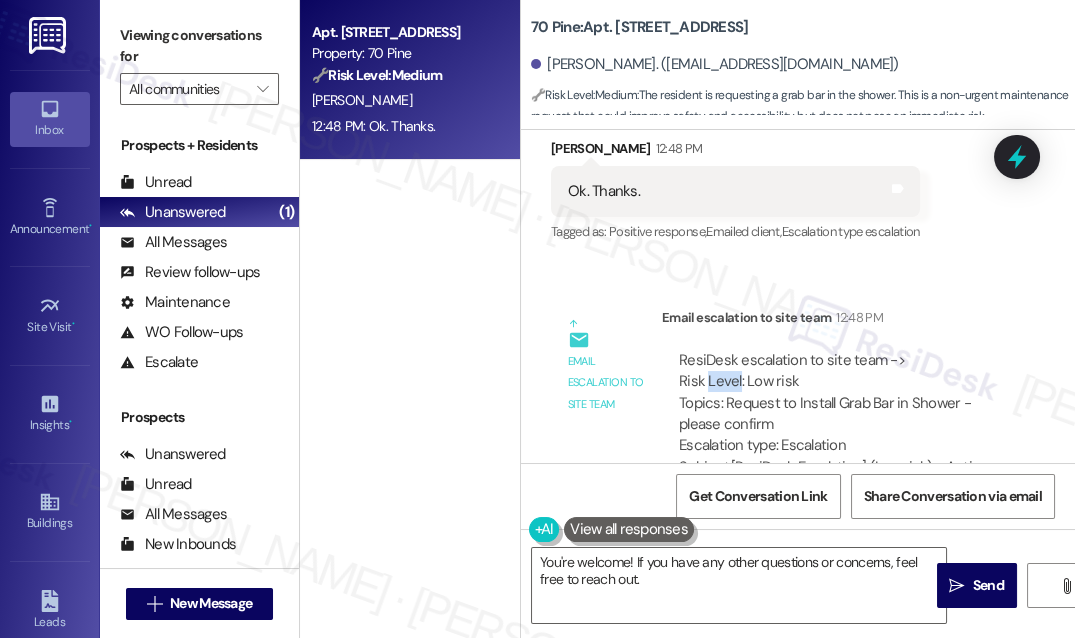 click on "ResiDesk escalation to site team ->
Risk Level: Low risk
Topics: Request to Install Grab Bar in Shower - please confirm
Escalation type: Escalation" at bounding box center (841, 403) 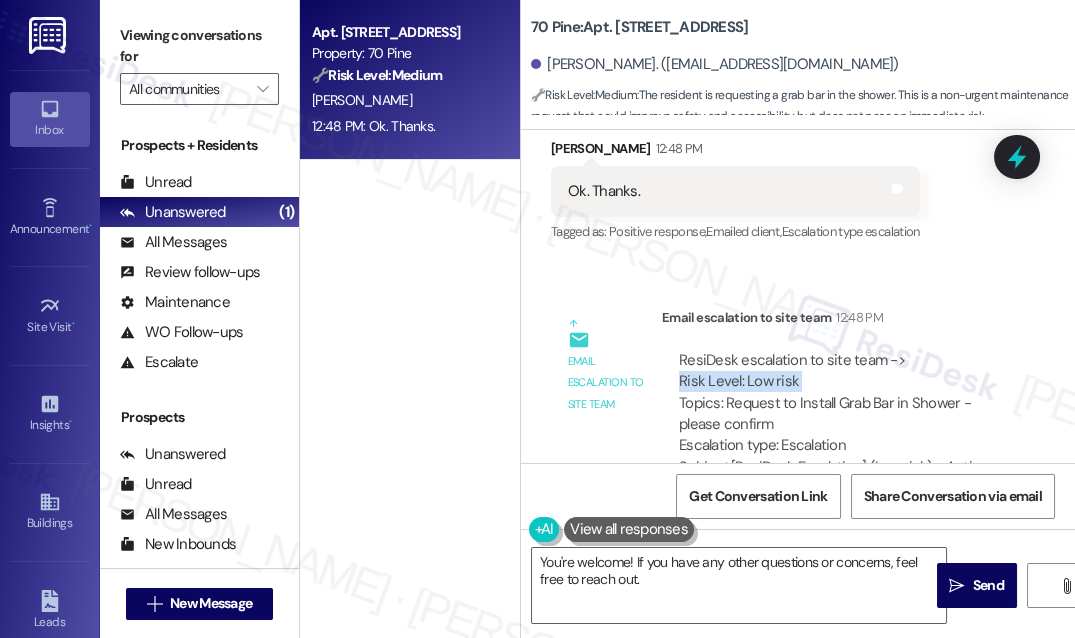 click on "ResiDesk escalation to site team ->
Risk Level: Low risk
Topics: Request to Install Grab Bar in Shower - please confirm
Escalation type: Escalation" at bounding box center [841, 403] 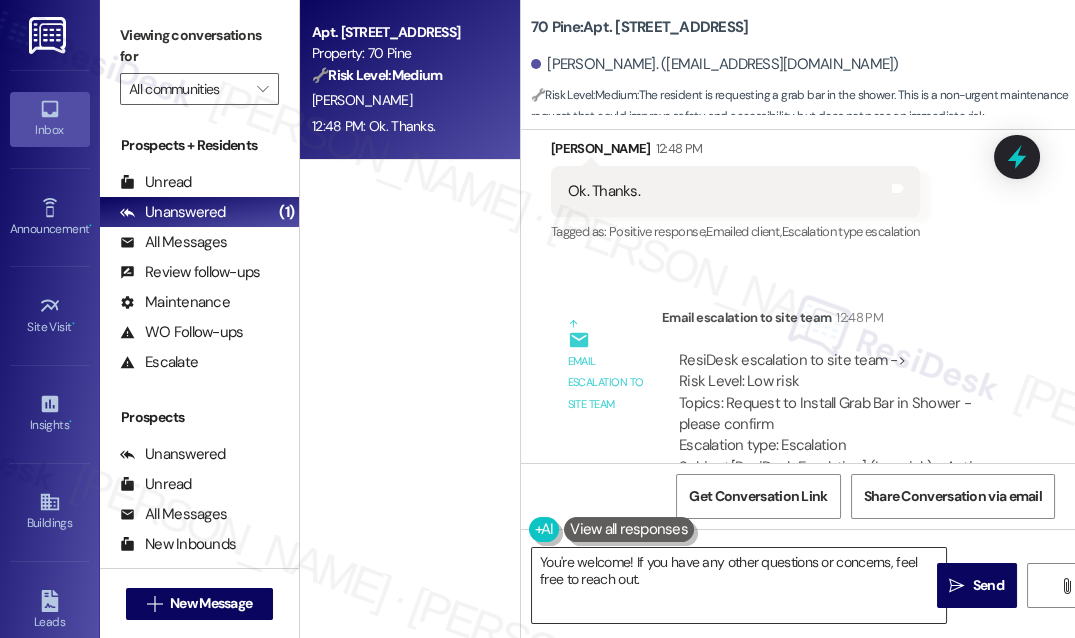 click on "You're welcome! If you have any other questions or concerns, feel free to reach out." at bounding box center (739, 585) 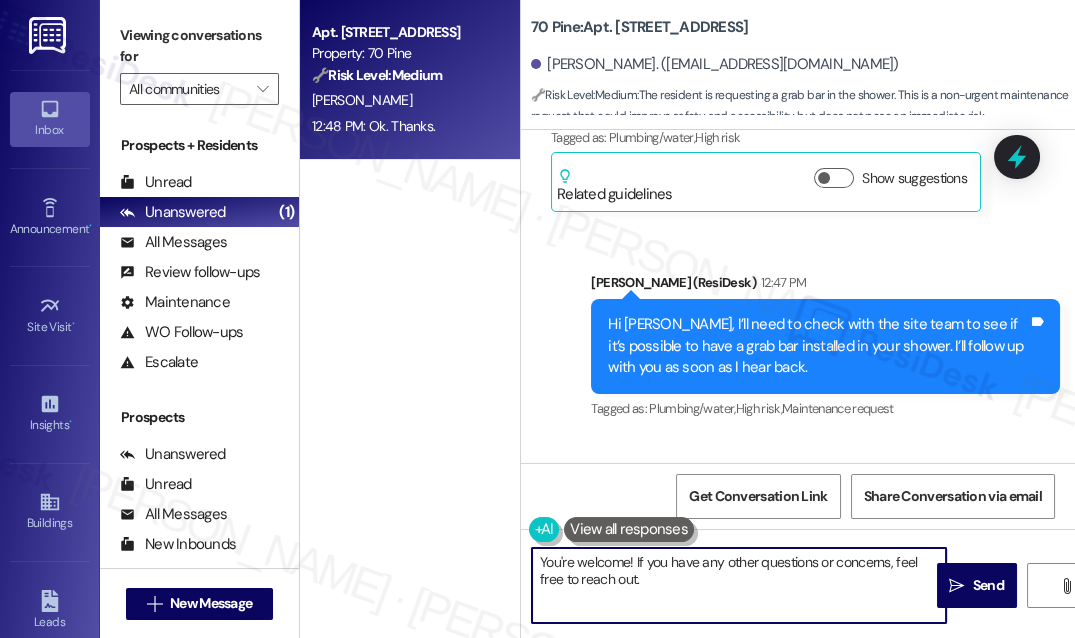 scroll, scrollTop: 12720, scrollLeft: 0, axis: vertical 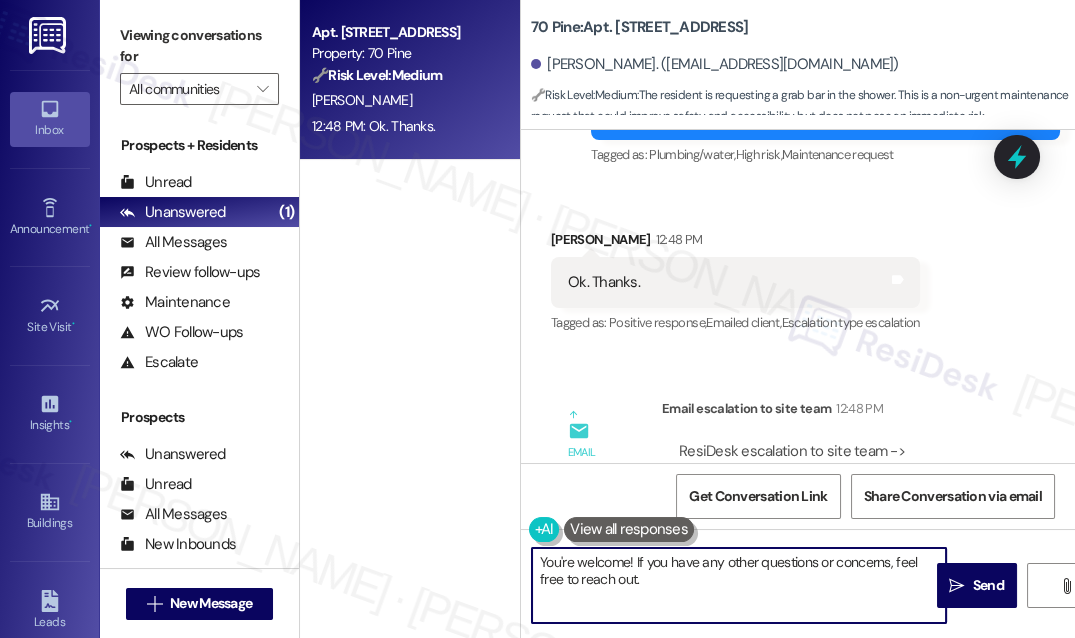 click on "You're welcome! If you have any other questions or concerns, feel free to reach out." at bounding box center (739, 585) 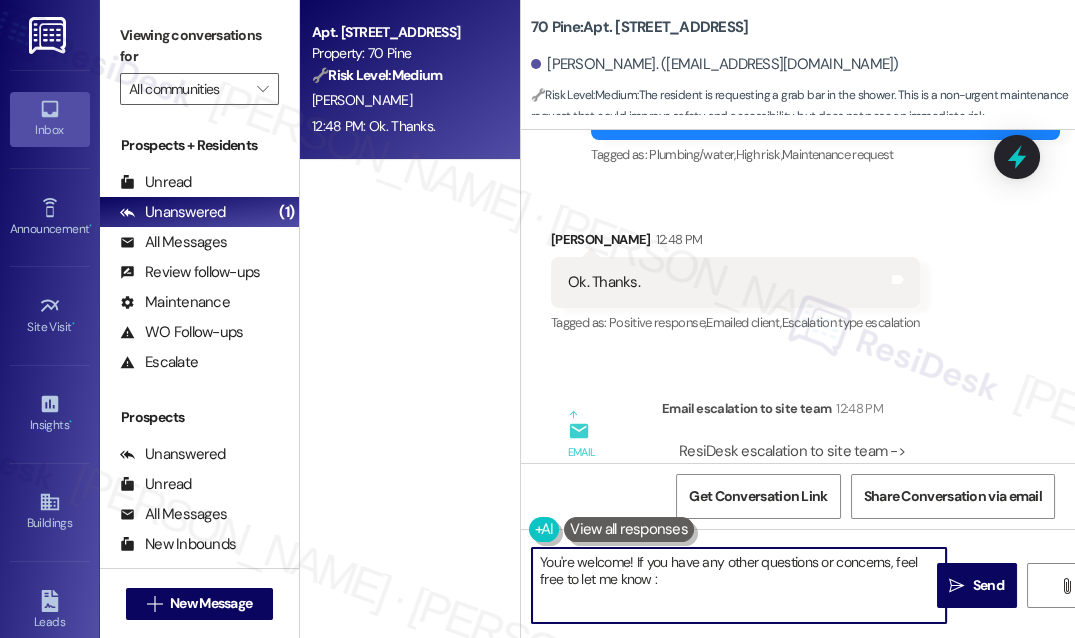 type on "You're welcome! If you have any other questions or concerns, feel free to let me know :)" 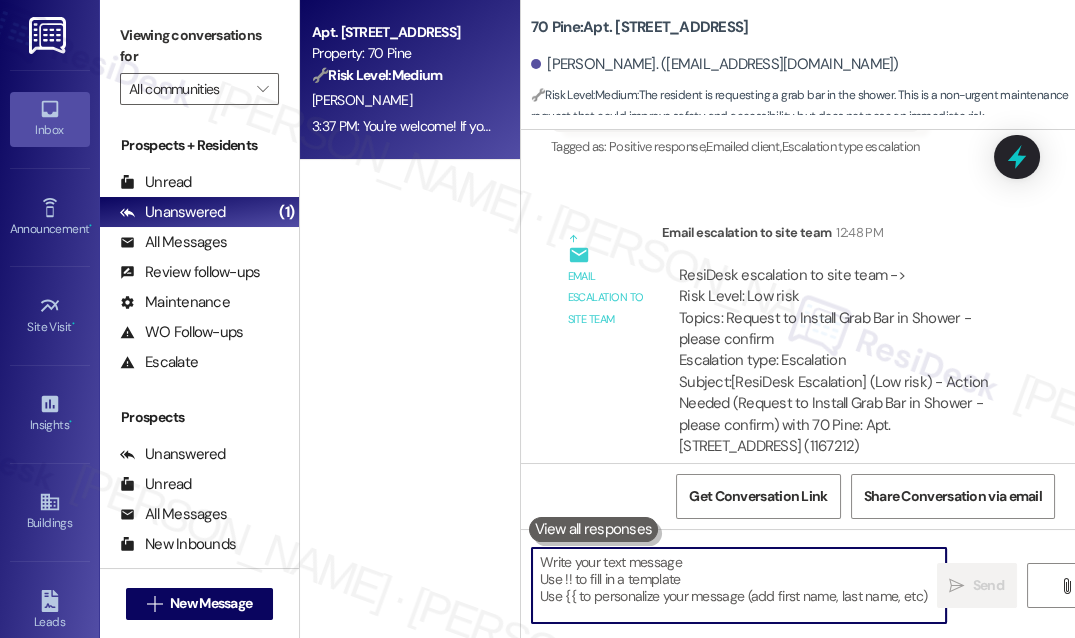 scroll, scrollTop: 12972, scrollLeft: 0, axis: vertical 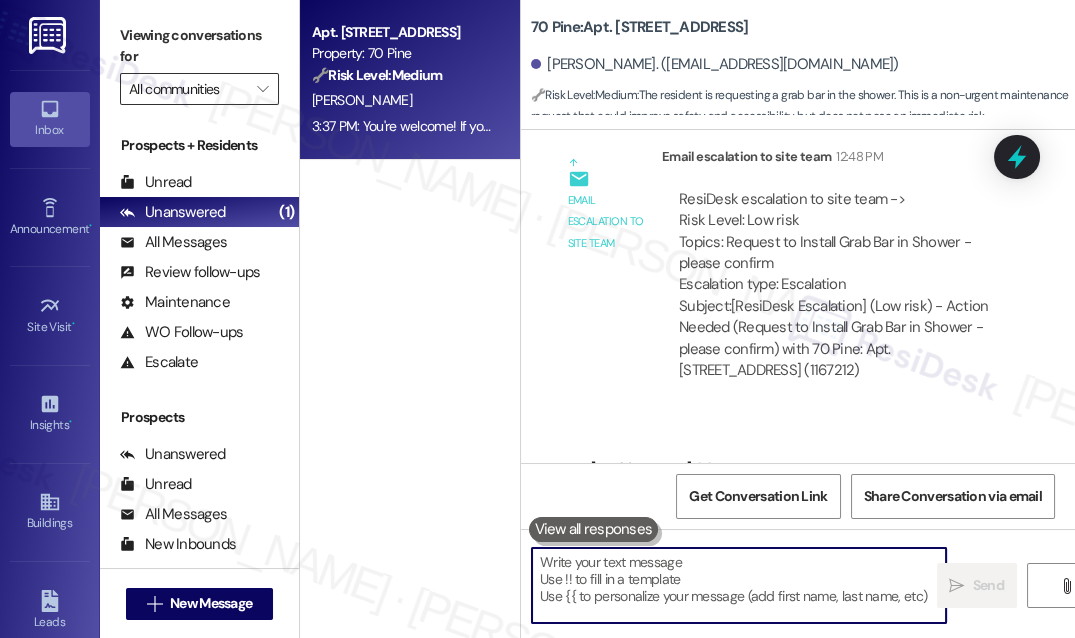type 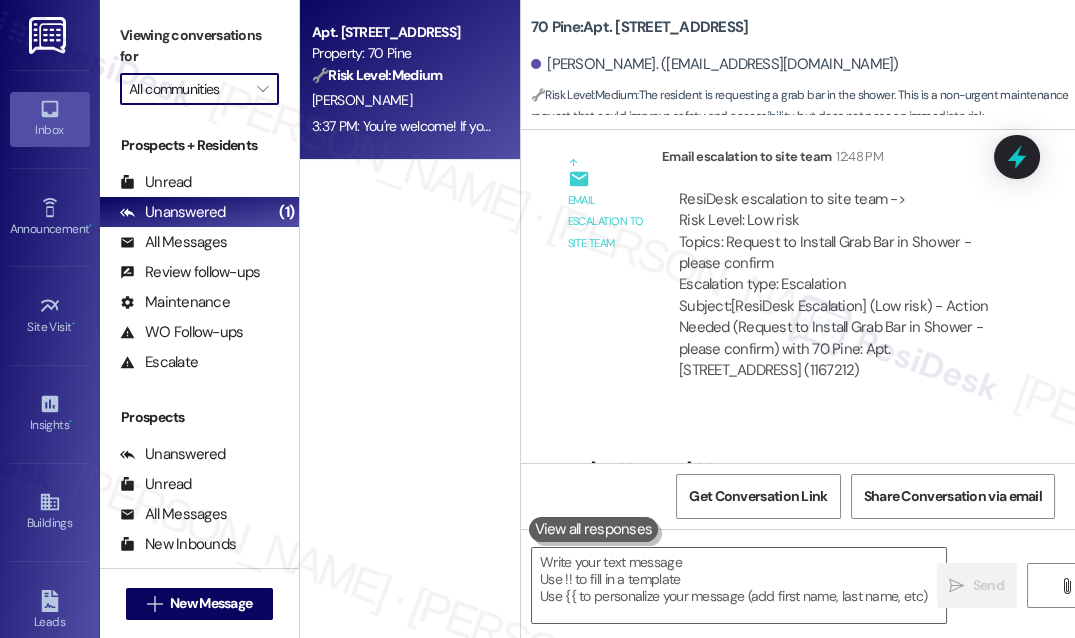 click on "All communities" at bounding box center [188, 89] 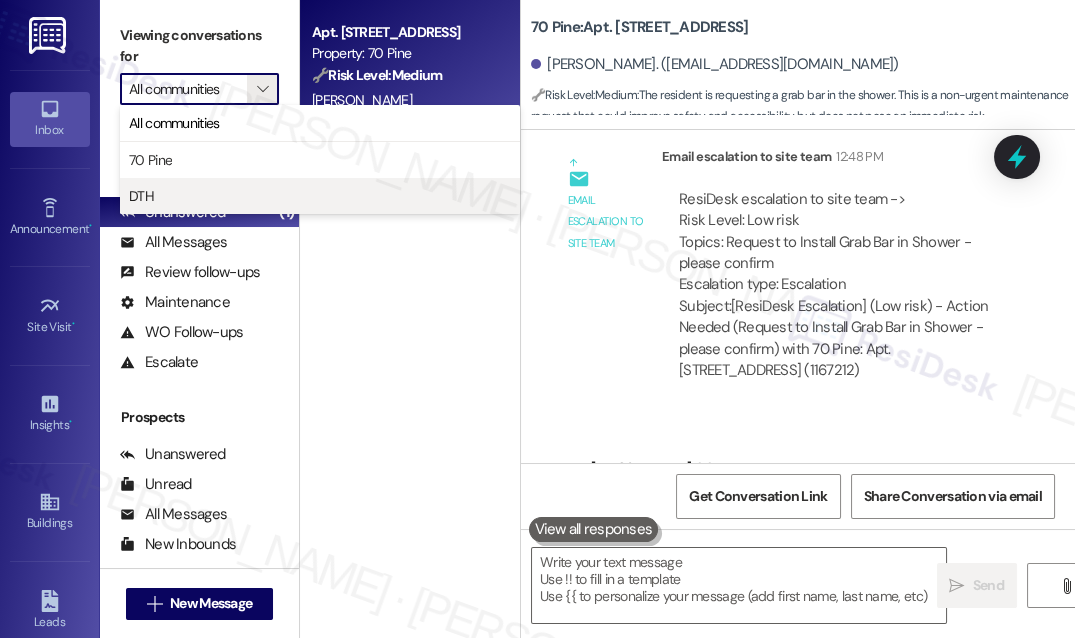 click on "DTH" at bounding box center (320, 196) 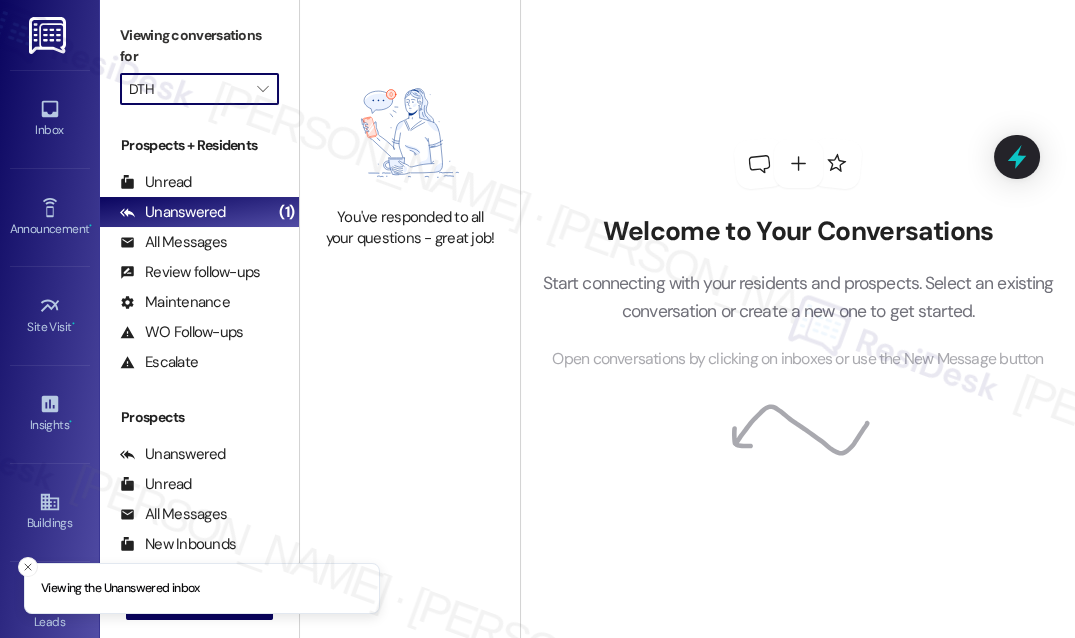 click on "DTH" at bounding box center [188, 89] 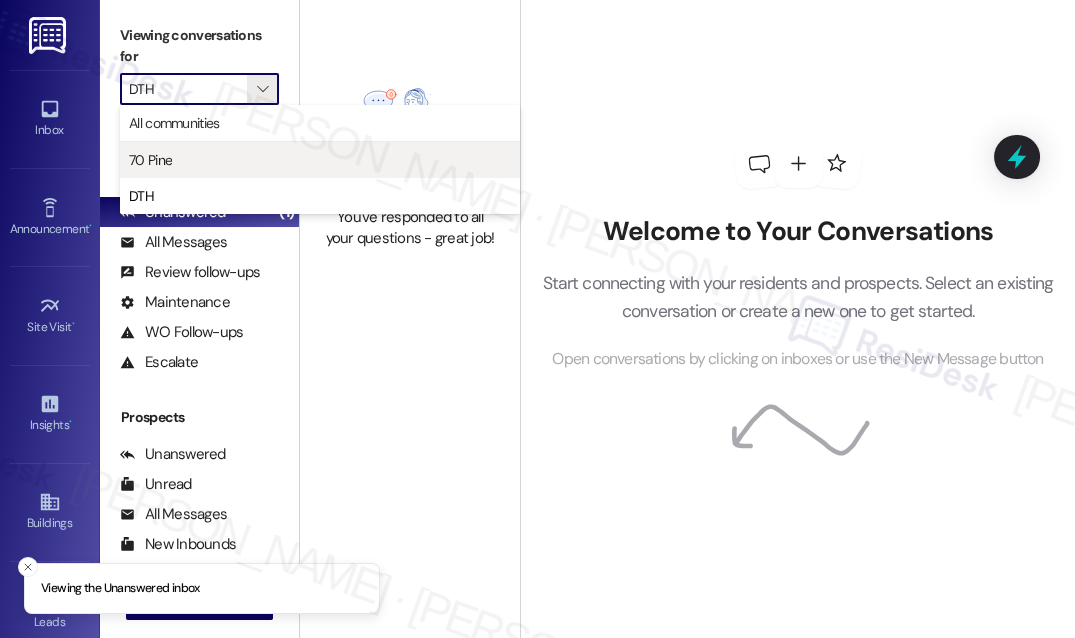 click on "70 Pine" at bounding box center [320, 160] 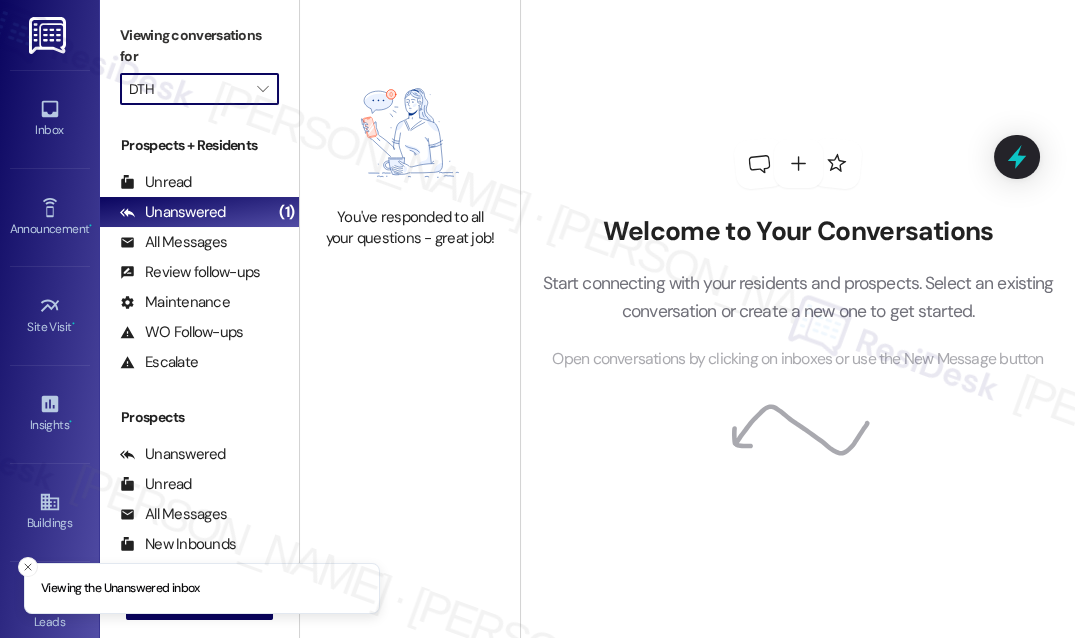 type on "70 Pine" 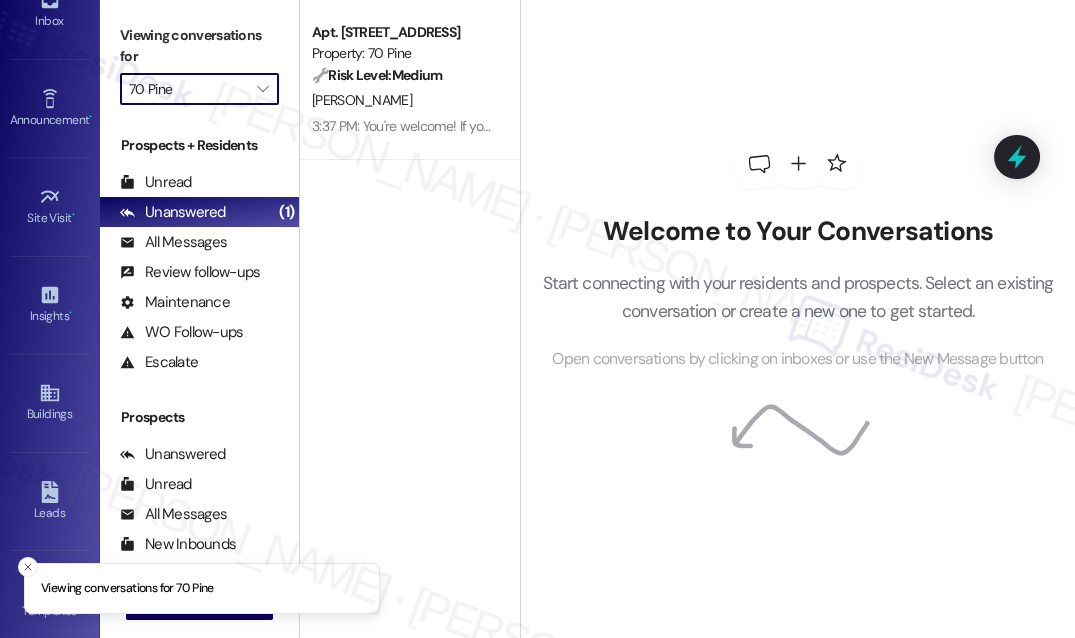 scroll, scrollTop: 309, scrollLeft: 0, axis: vertical 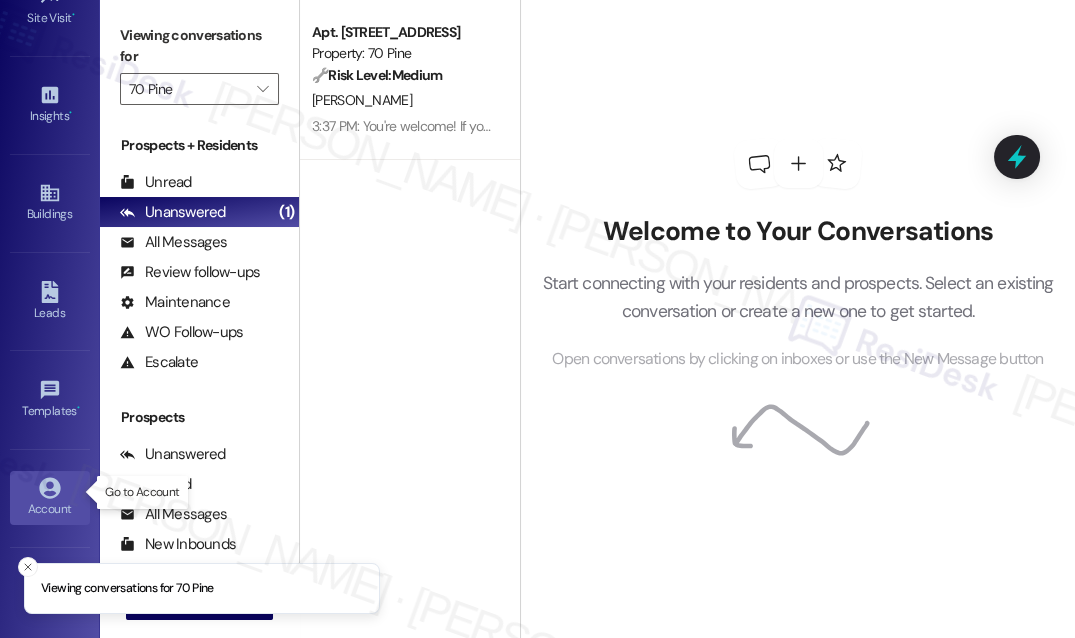 click on "Account" at bounding box center [50, 509] 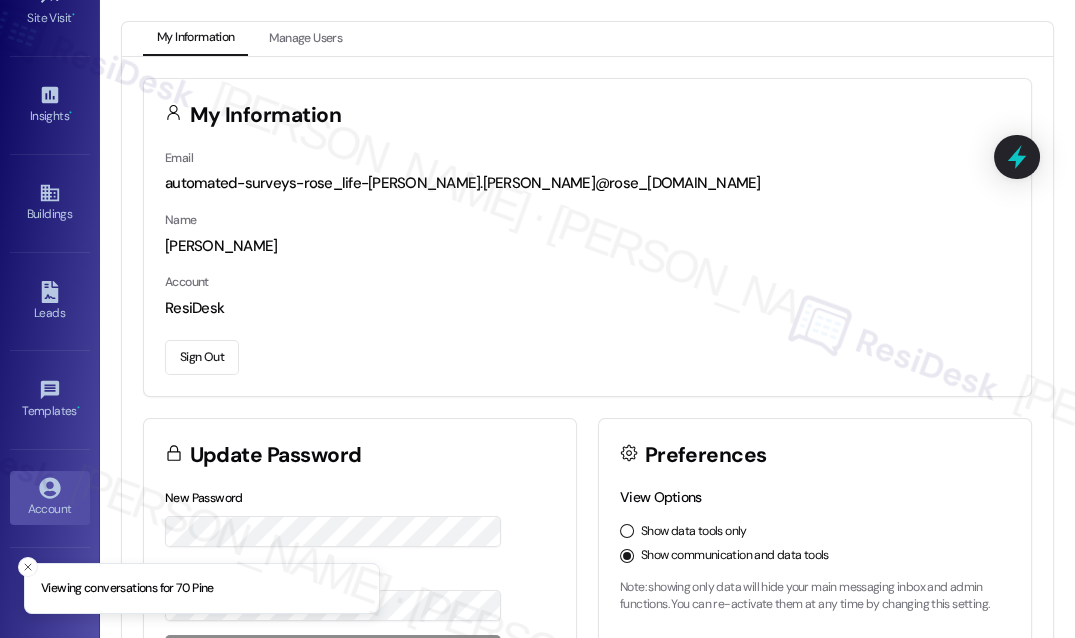 click on "Sign Out" at bounding box center (202, 357) 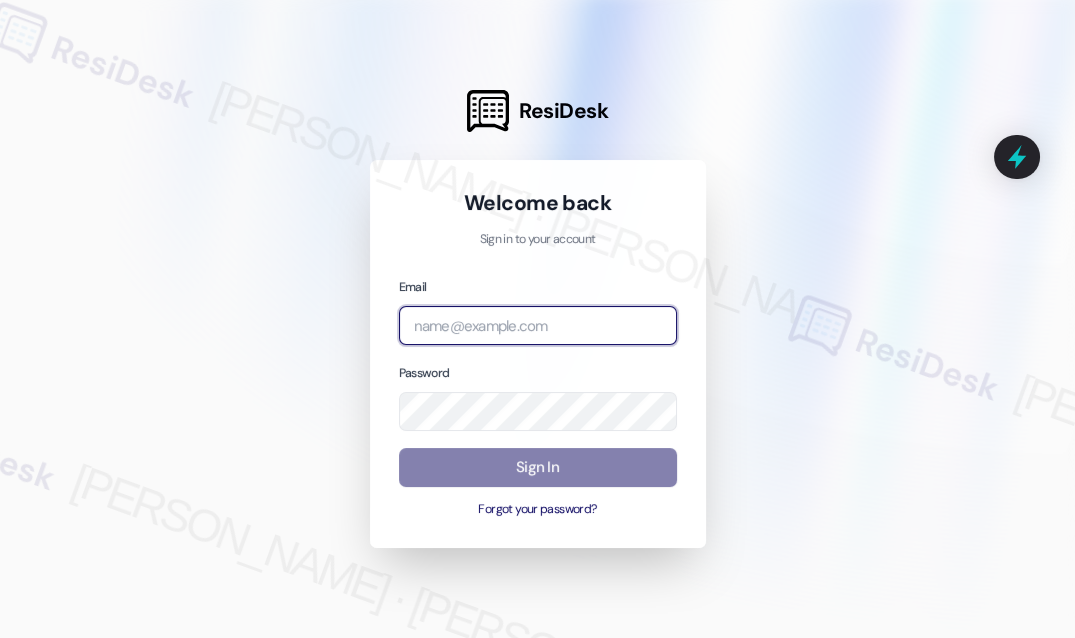 click at bounding box center (538, 325) 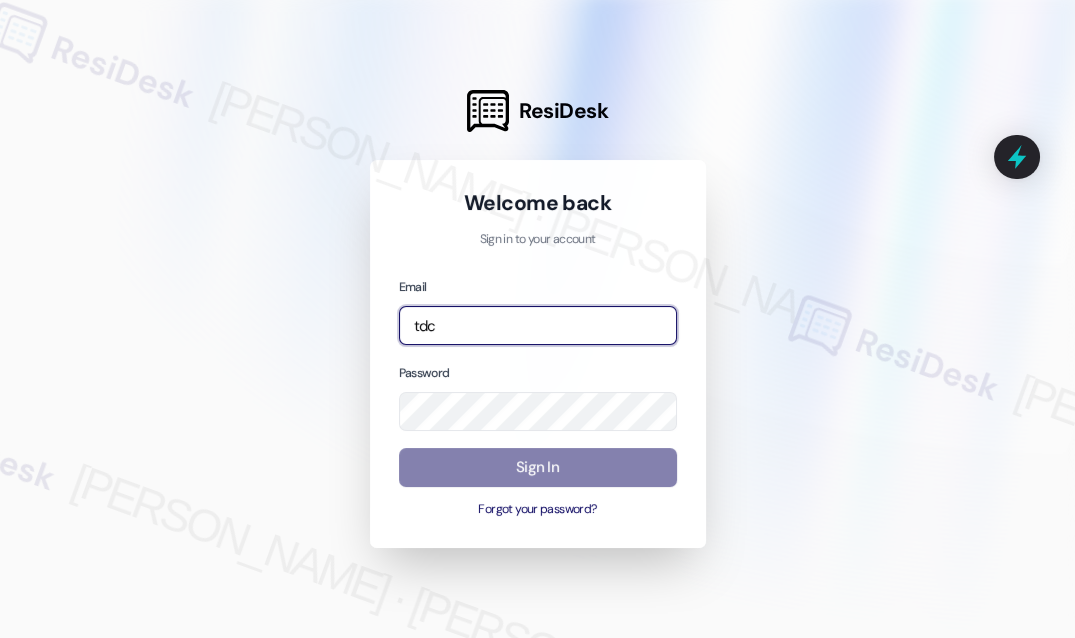 type on "automated-surveys-tdc_management-[PERSON_NAME].[PERSON_NAME]@tdc_[DOMAIN_NAME]" 